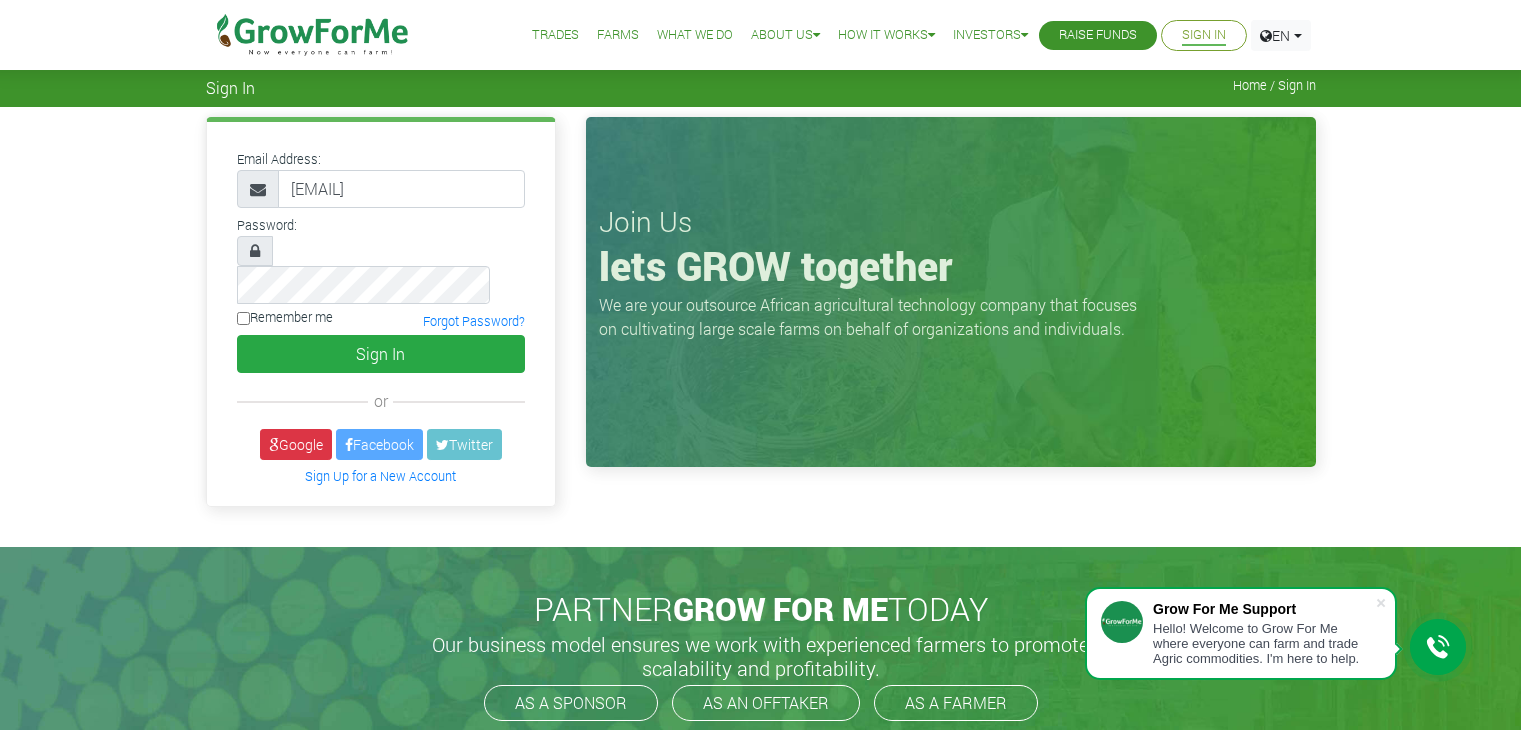 scroll, scrollTop: 0, scrollLeft: 0, axis: both 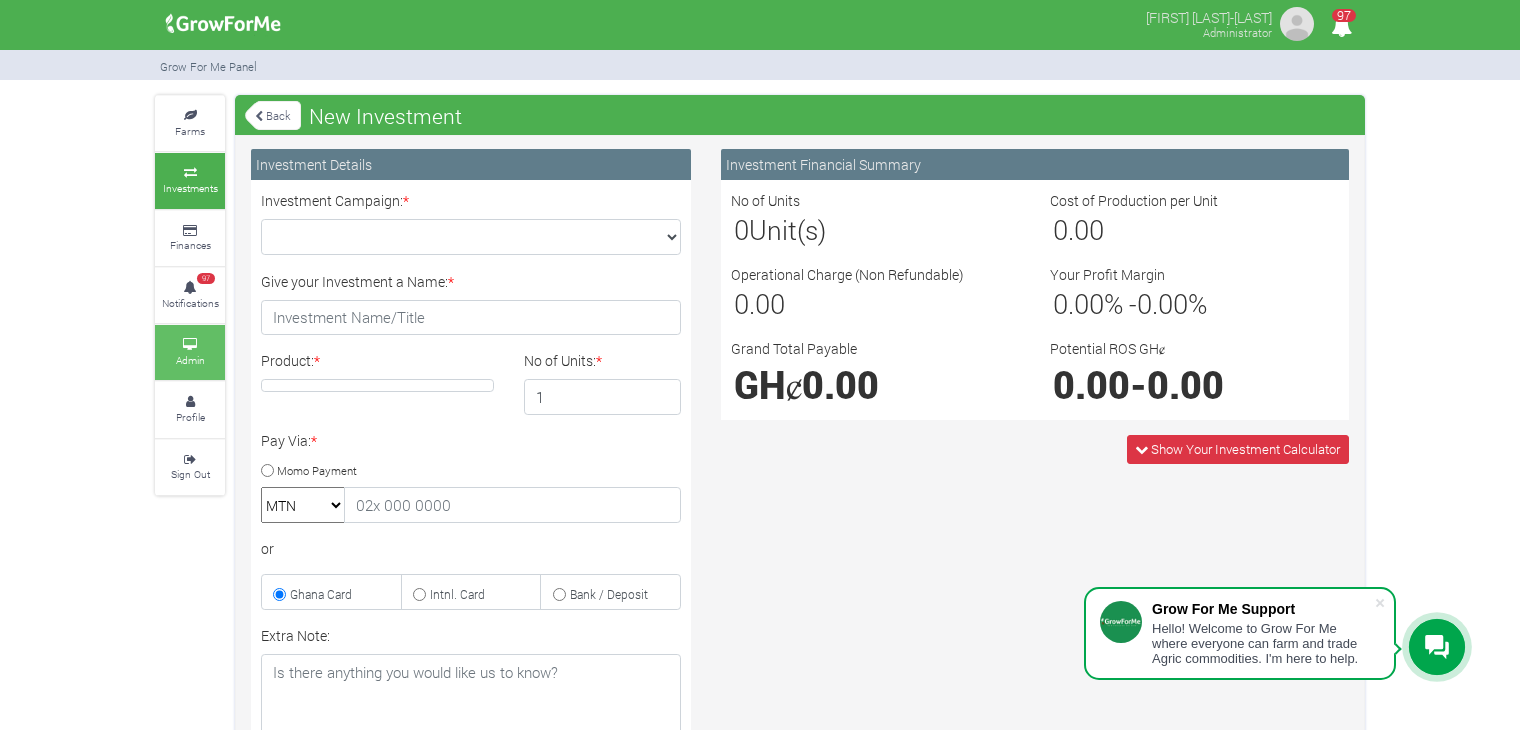 click on "Admin" at bounding box center [190, 360] 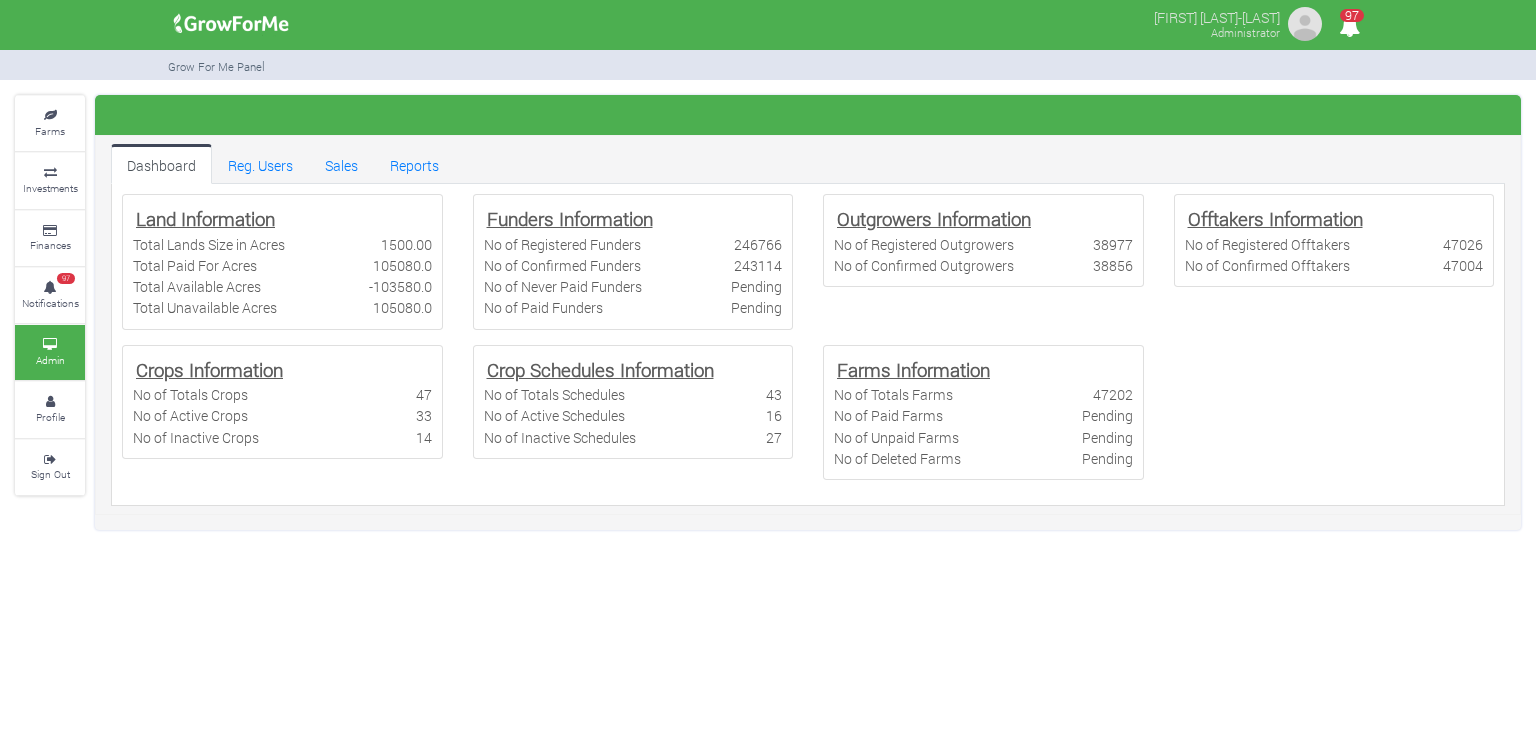 scroll, scrollTop: 0, scrollLeft: 0, axis: both 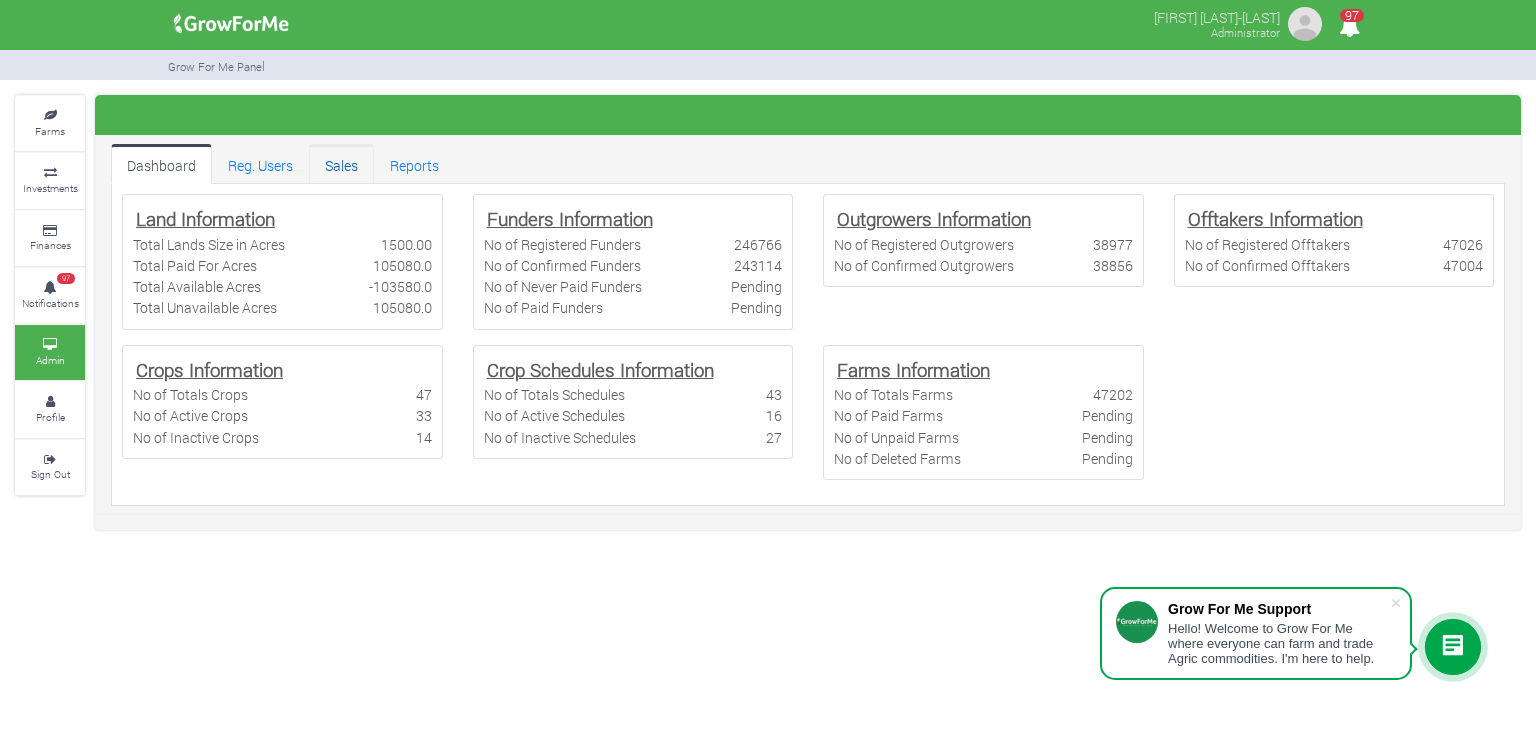 click on "Sales" at bounding box center [341, 164] 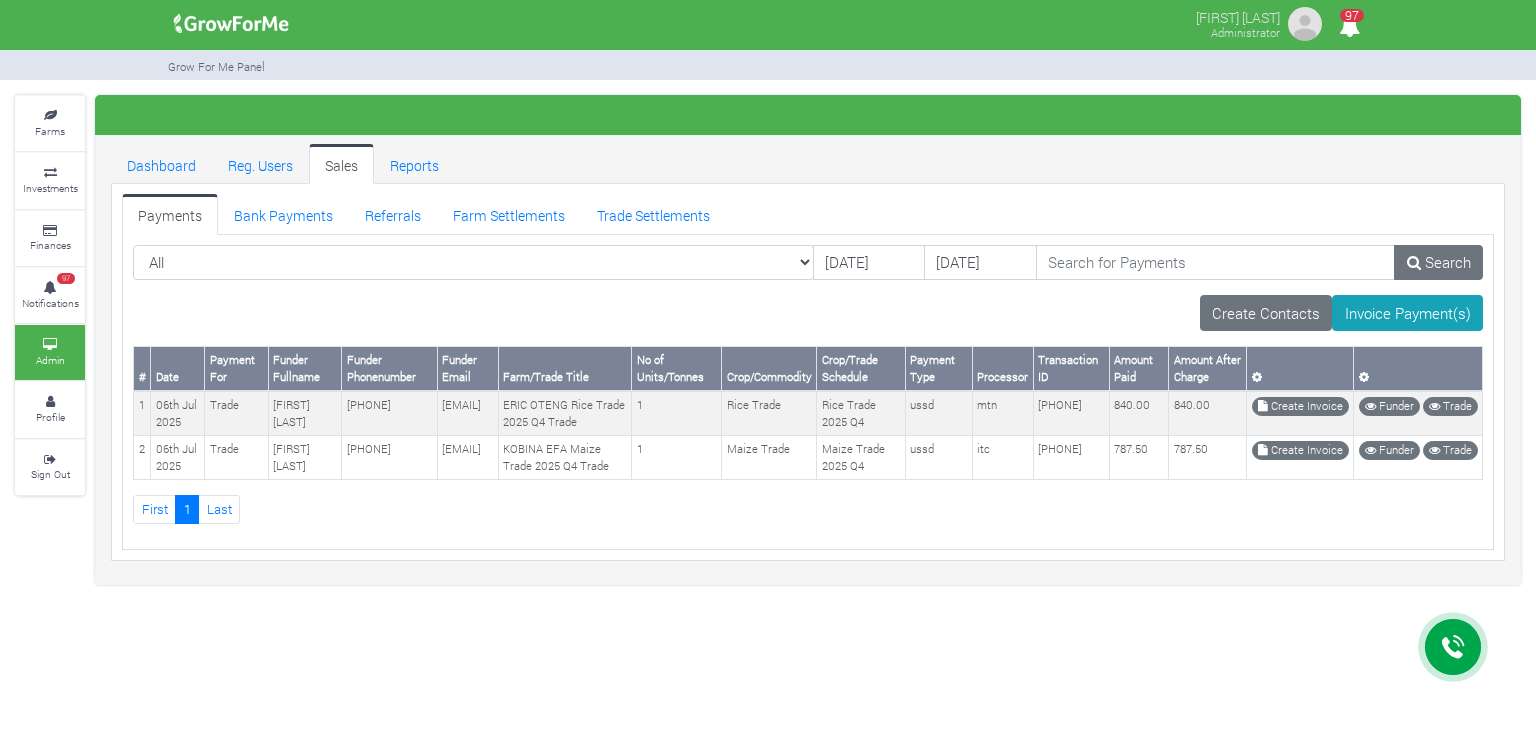 scroll, scrollTop: 0, scrollLeft: 0, axis: both 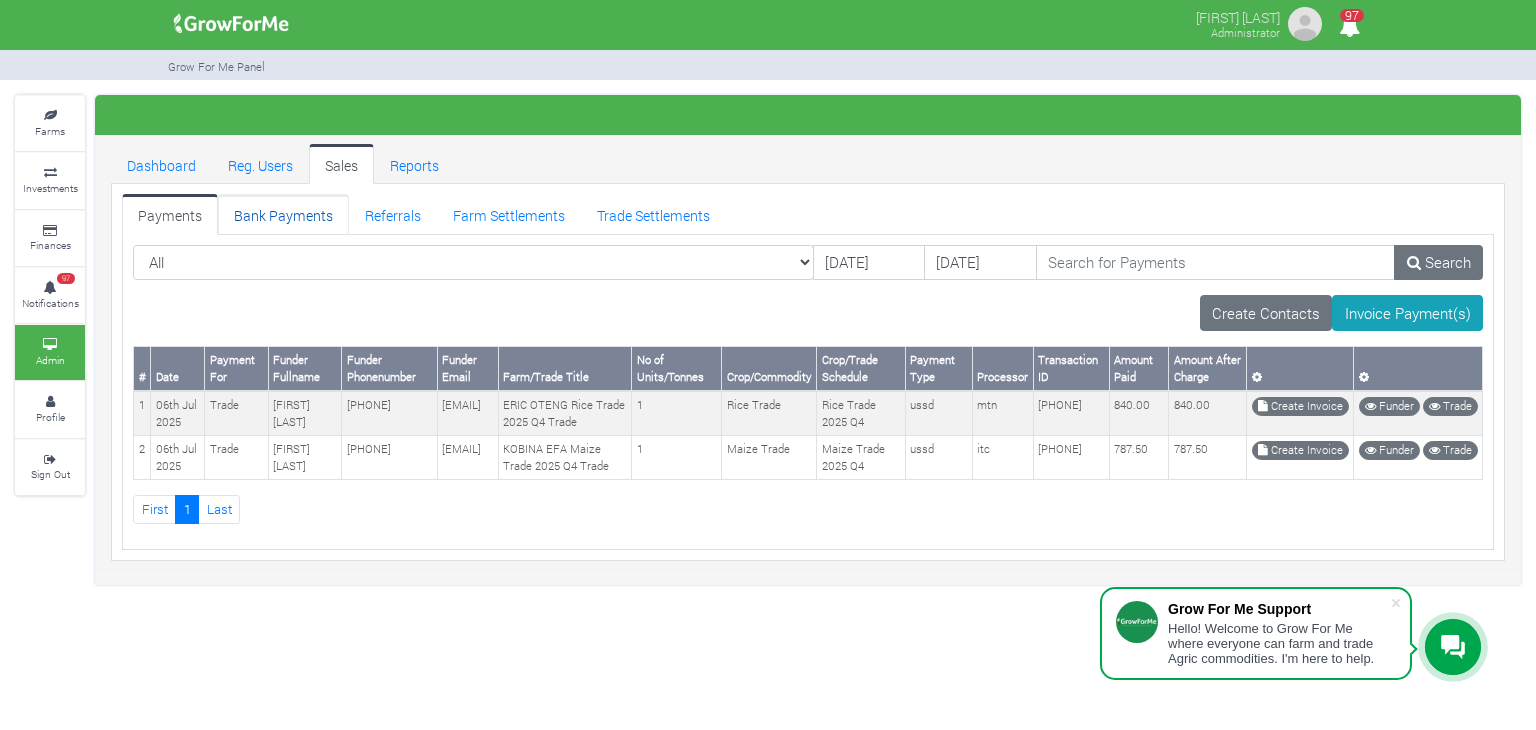 click on "Bank Payments" at bounding box center (283, 214) 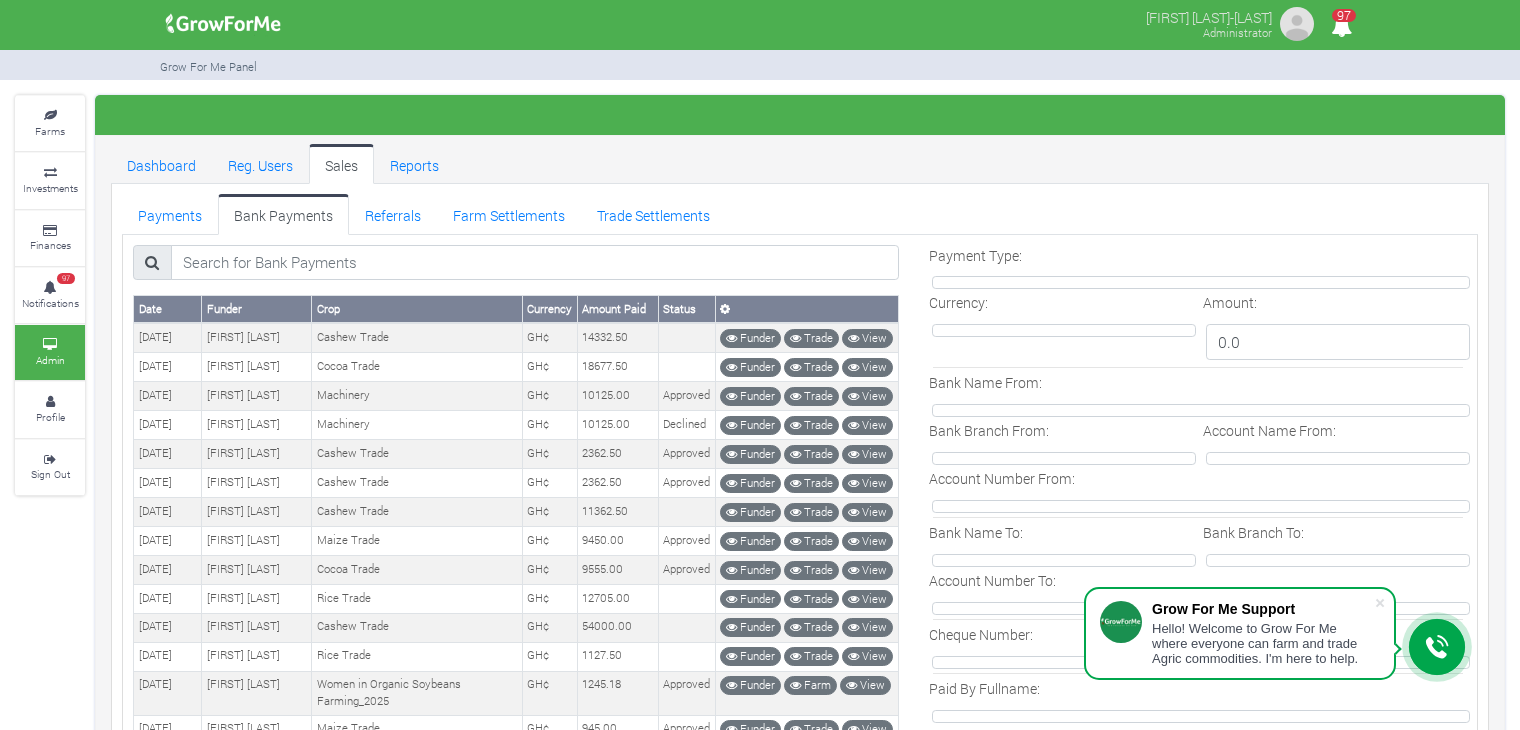 scroll, scrollTop: 0, scrollLeft: 0, axis: both 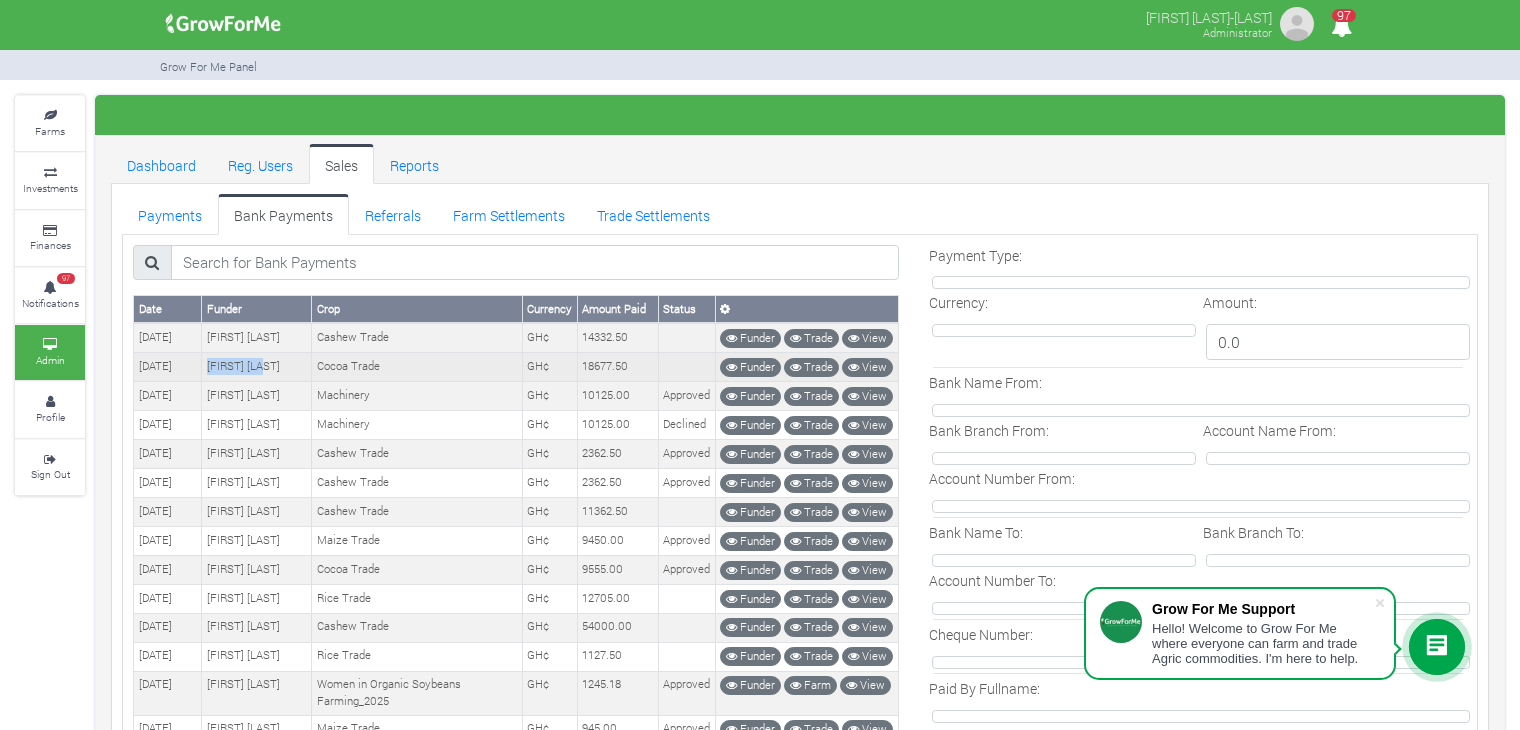 drag, startPoint x: 280, startPoint y: 360, endPoint x: 204, endPoint y: 363, distance: 76.05919 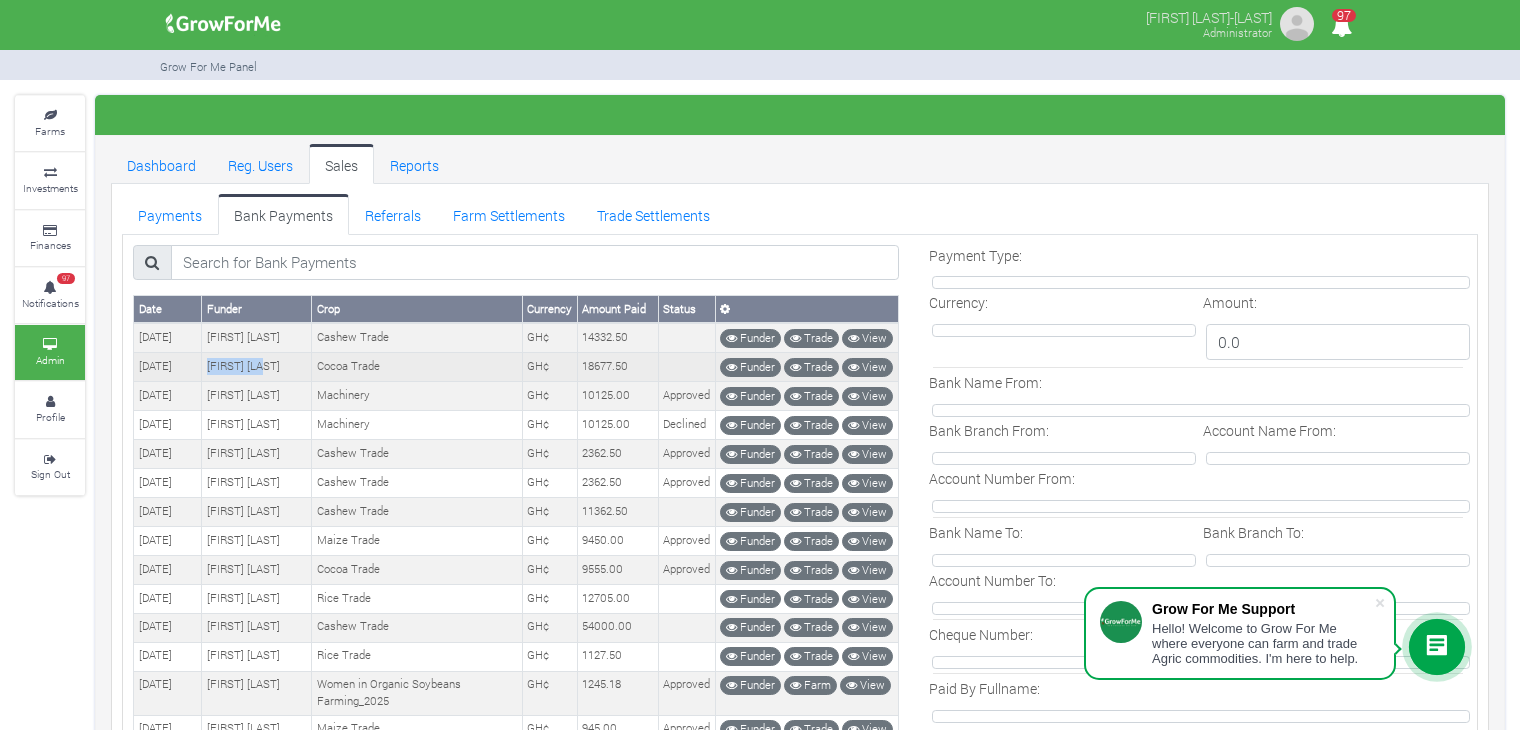 click on "[FIRST] [LAST]" at bounding box center (257, 337) 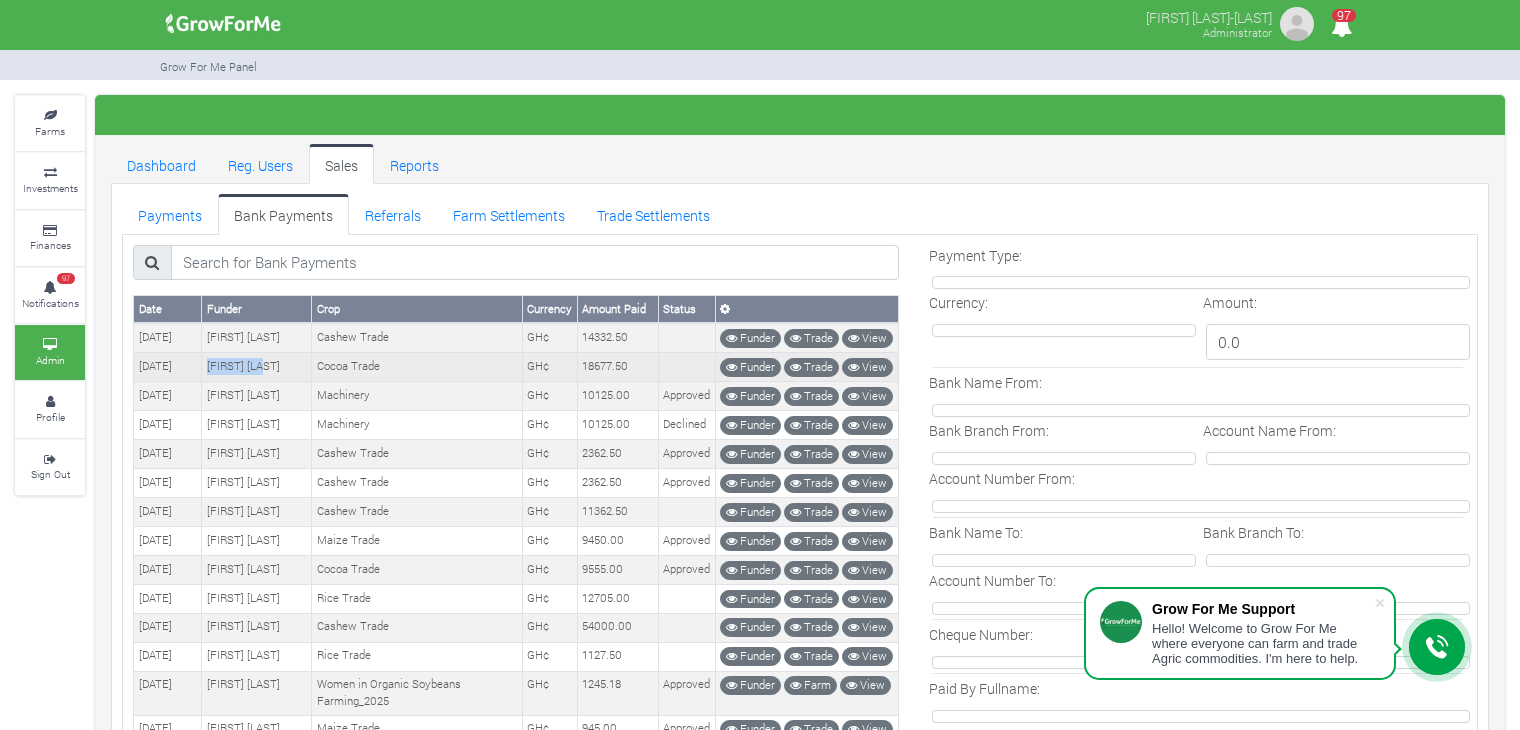 copy on "[FIRST] [LAST]" 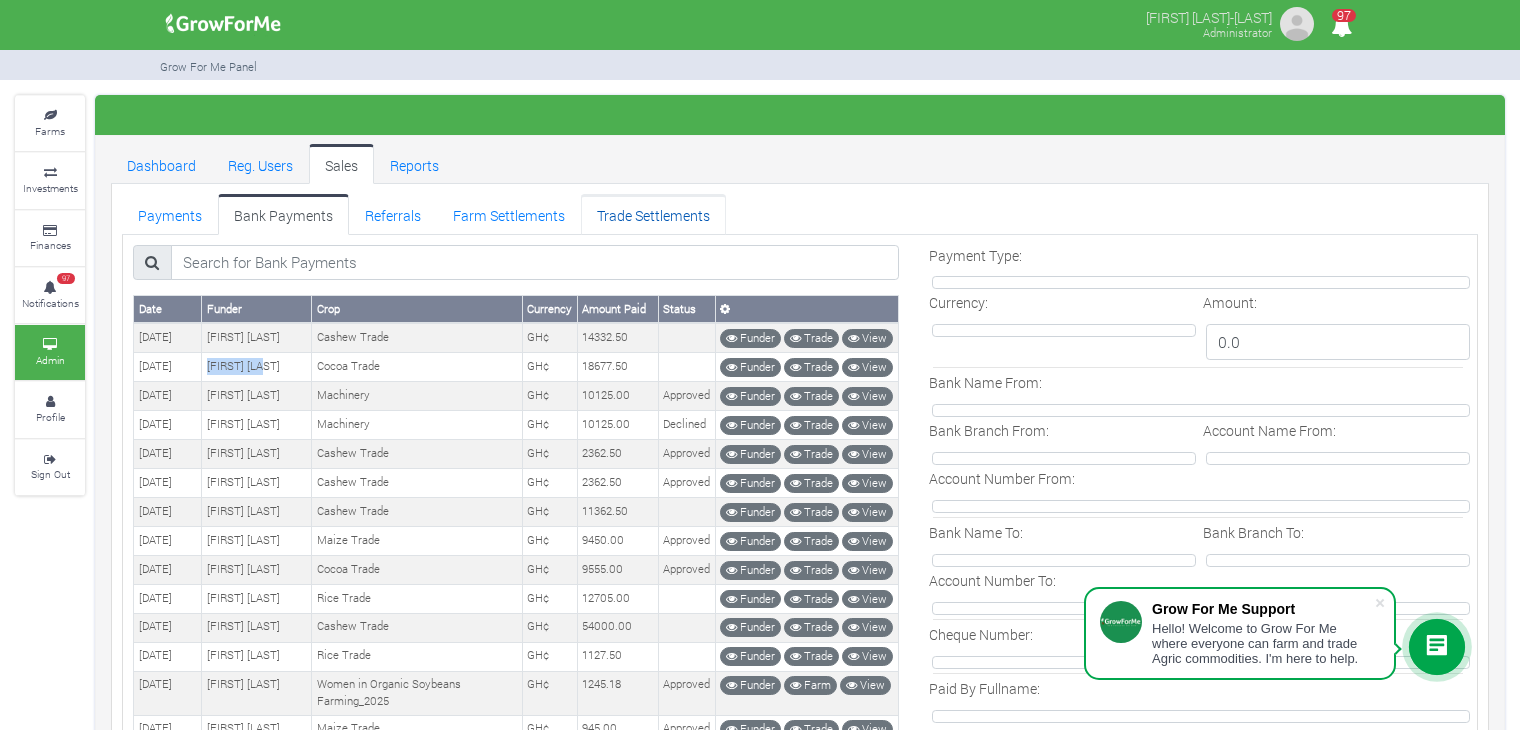 click on "Trade Settlements" at bounding box center [653, 214] 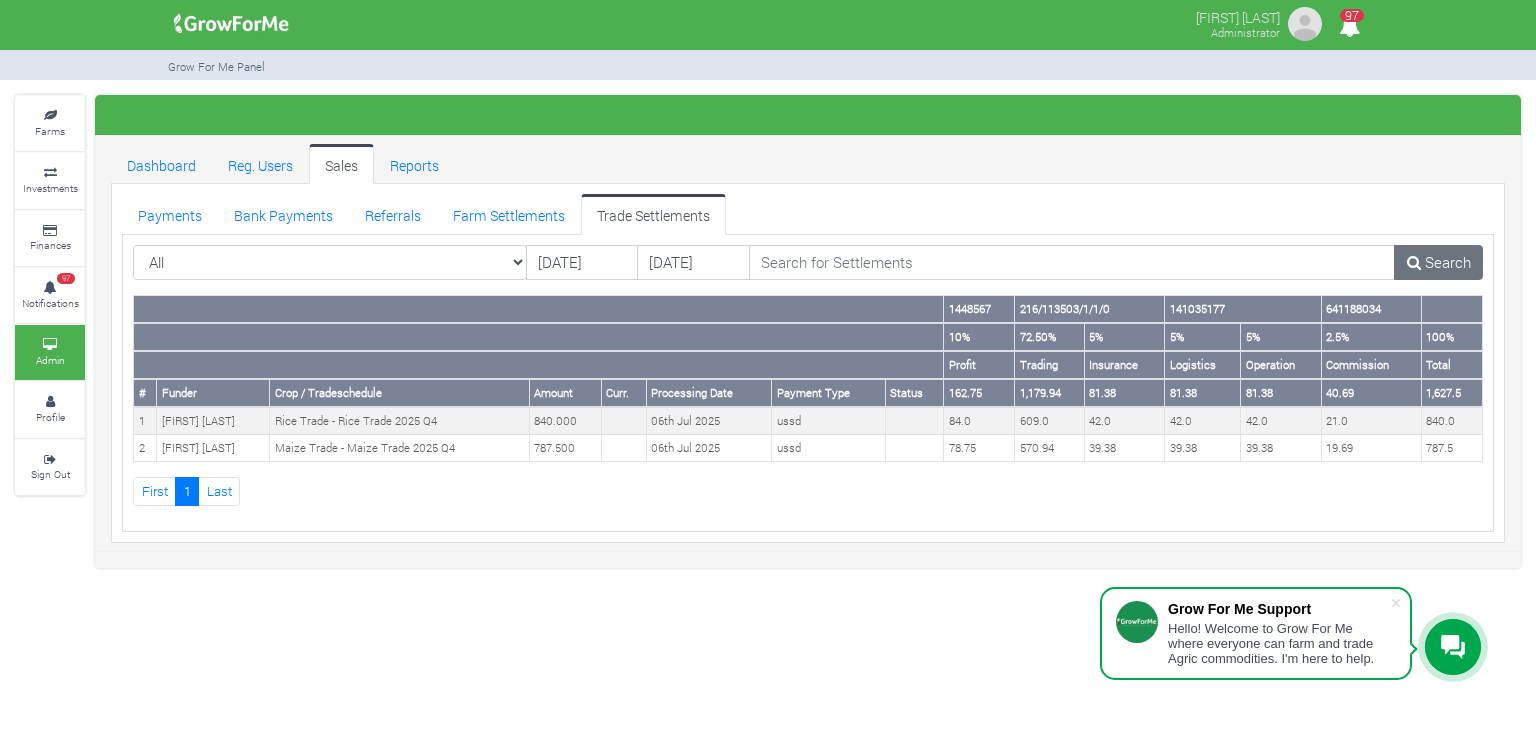 scroll, scrollTop: 0, scrollLeft: 0, axis: both 